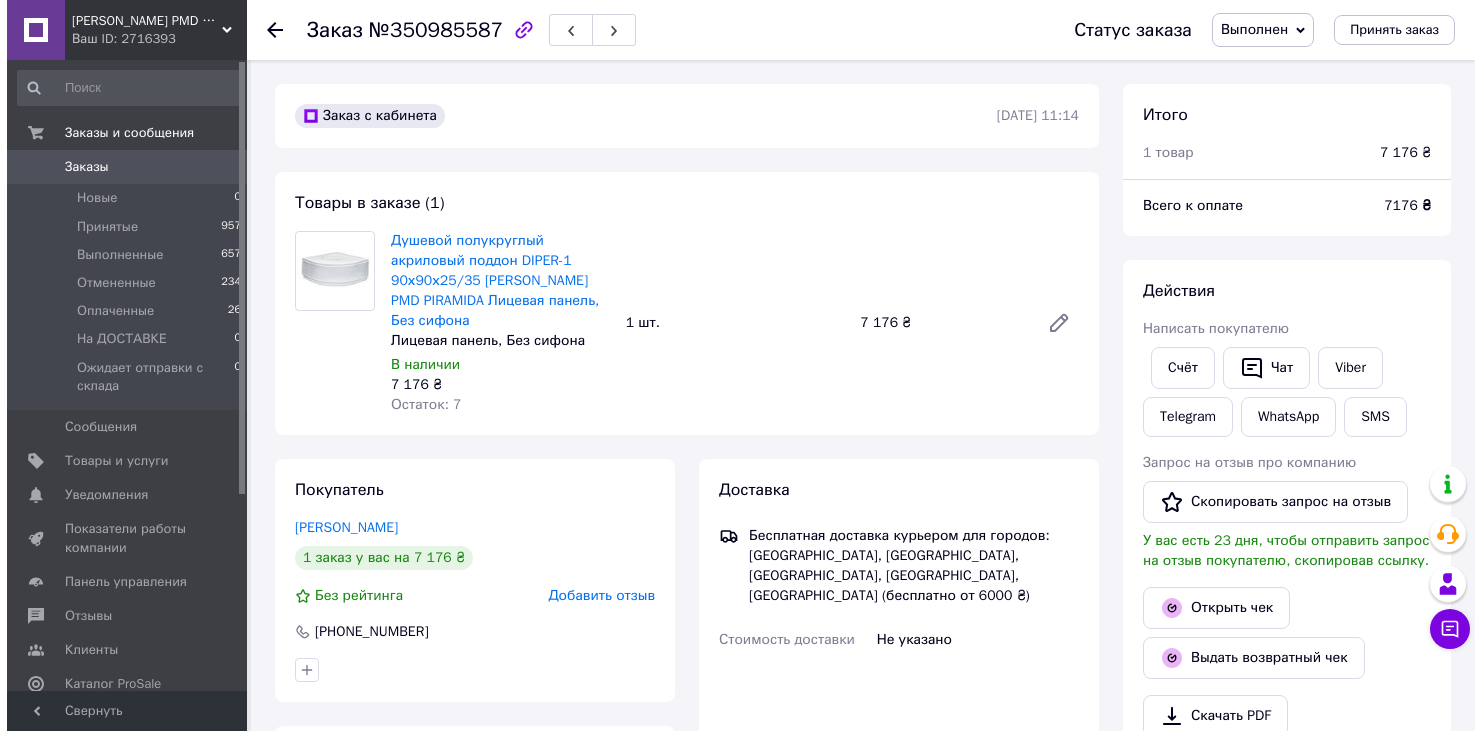 scroll, scrollTop: 0, scrollLeft: 0, axis: both 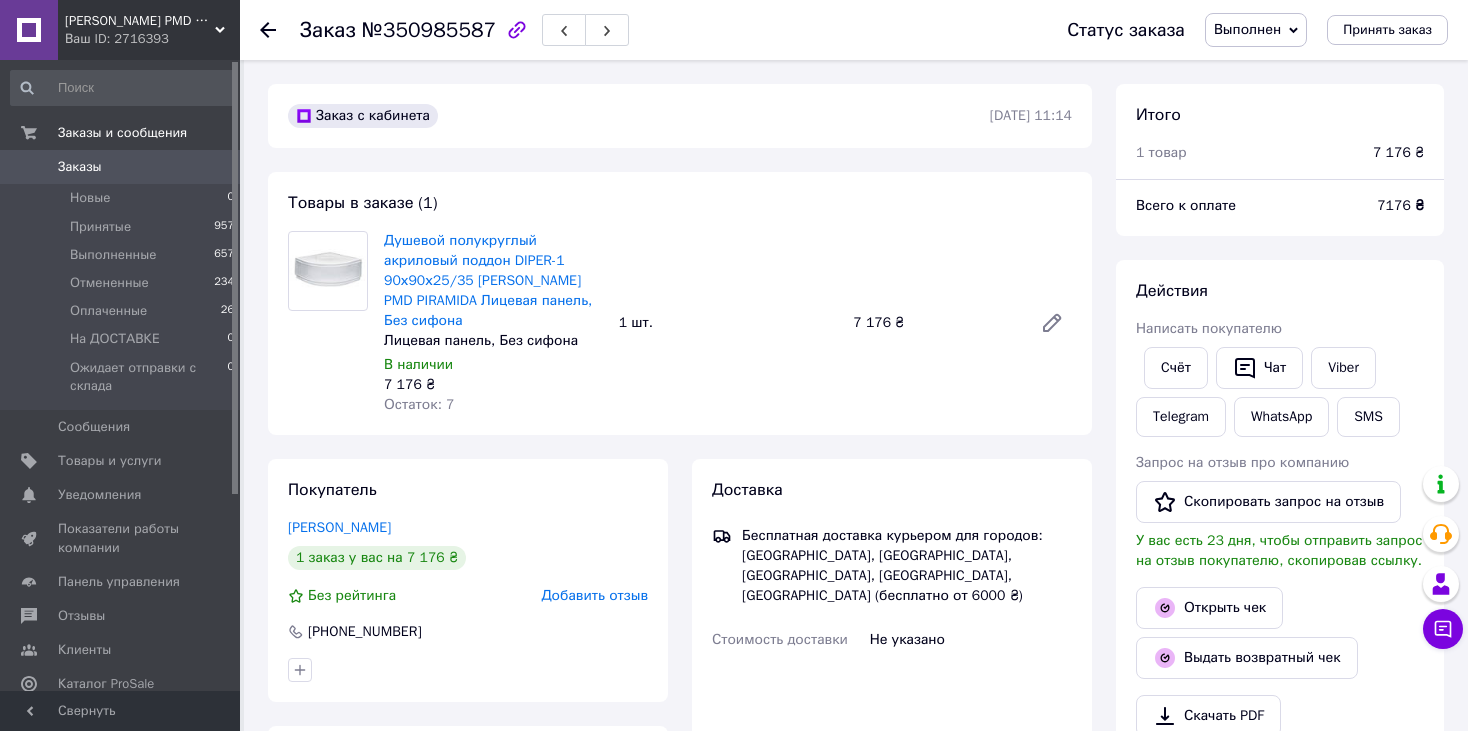 click 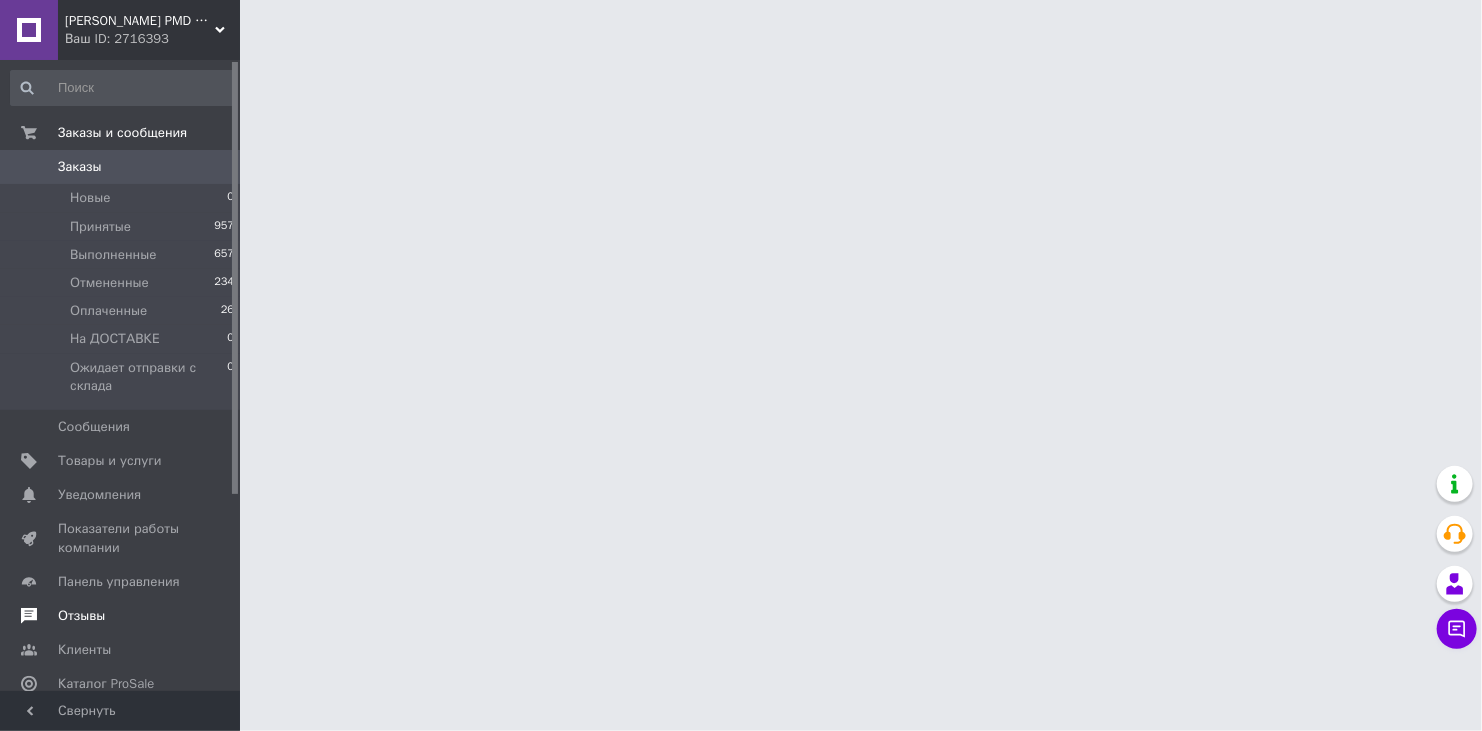 click on "Отзывы" at bounding box center [81, 616] 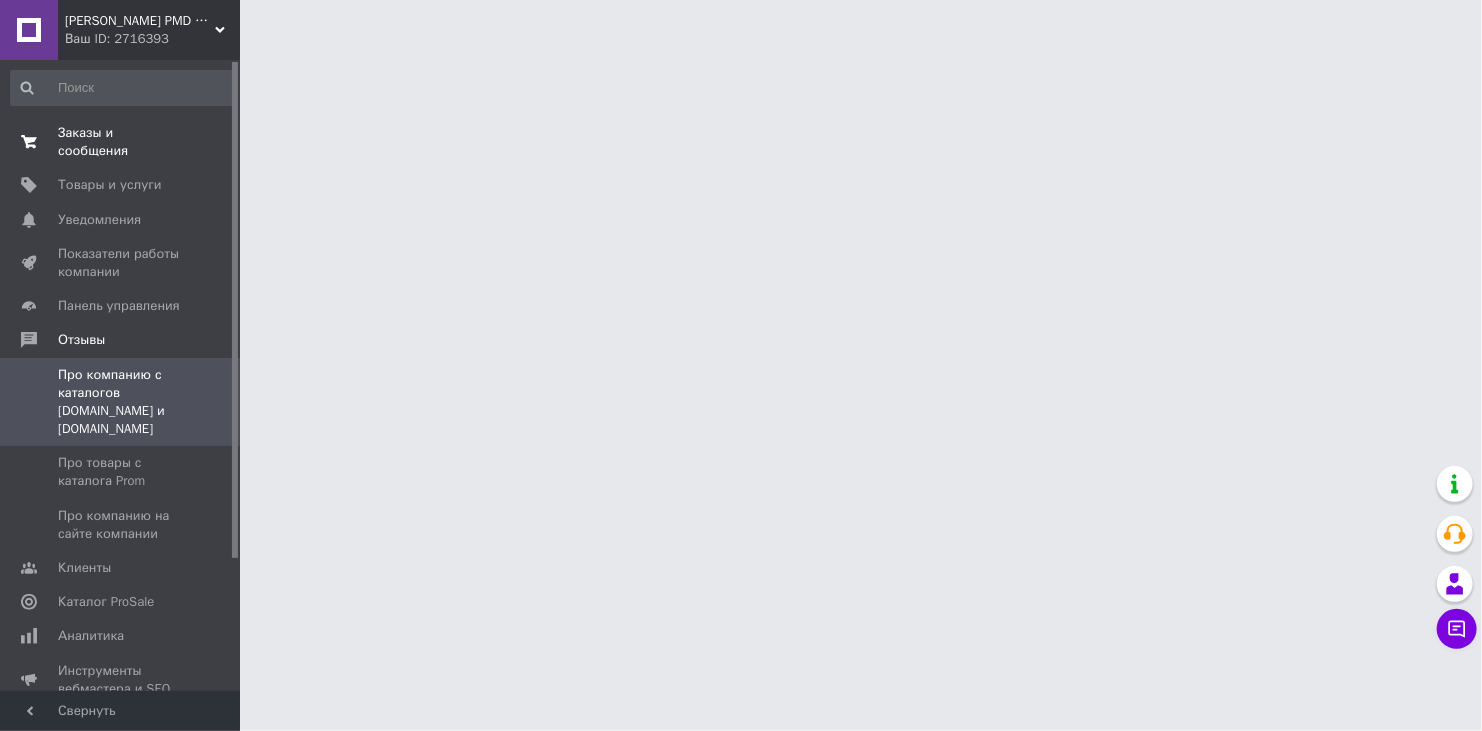 click on "Заказы и сообщения" at bounding box center (121, 142) 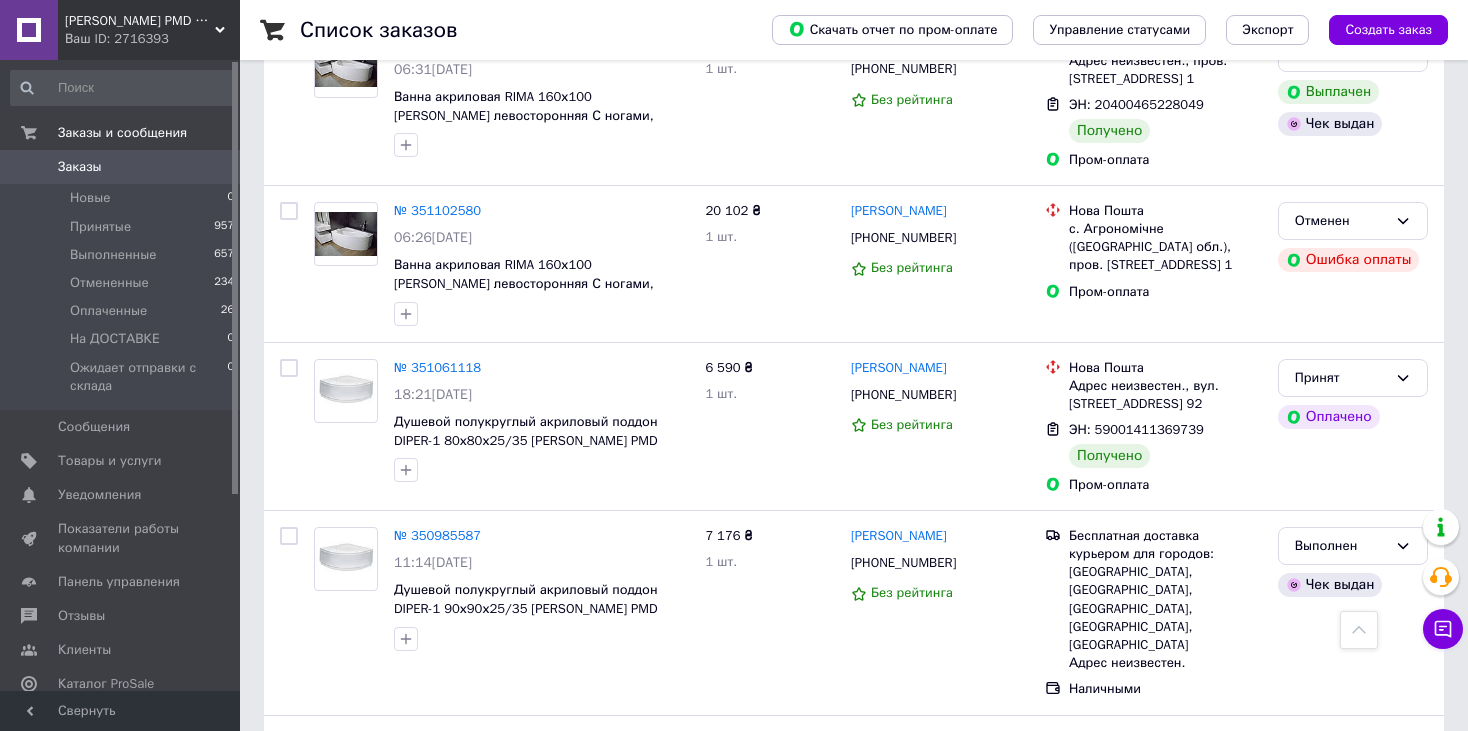 scroll, scrollTop: 800, scrollLeft: 0, axis: vertical 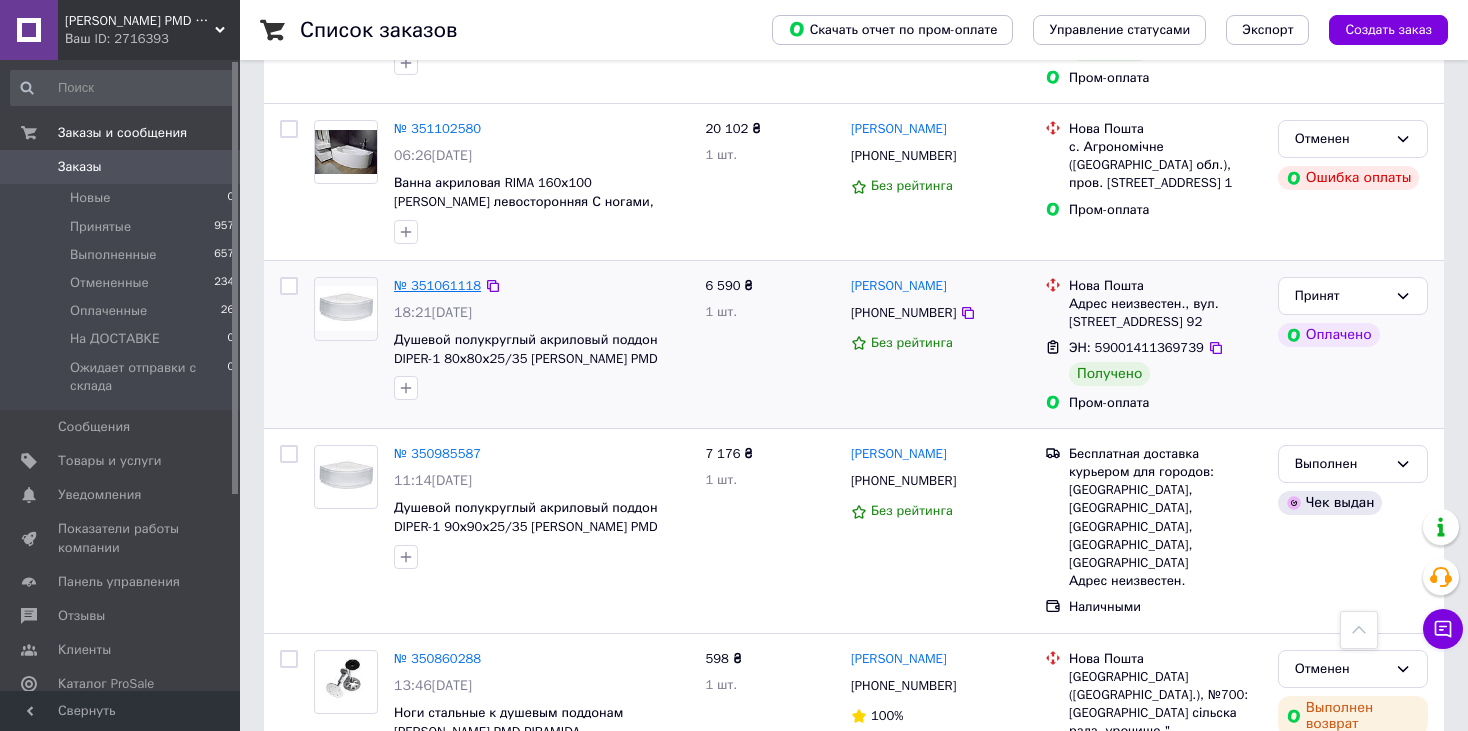 click on "№ 351061118" at bounding box center [437, 285] 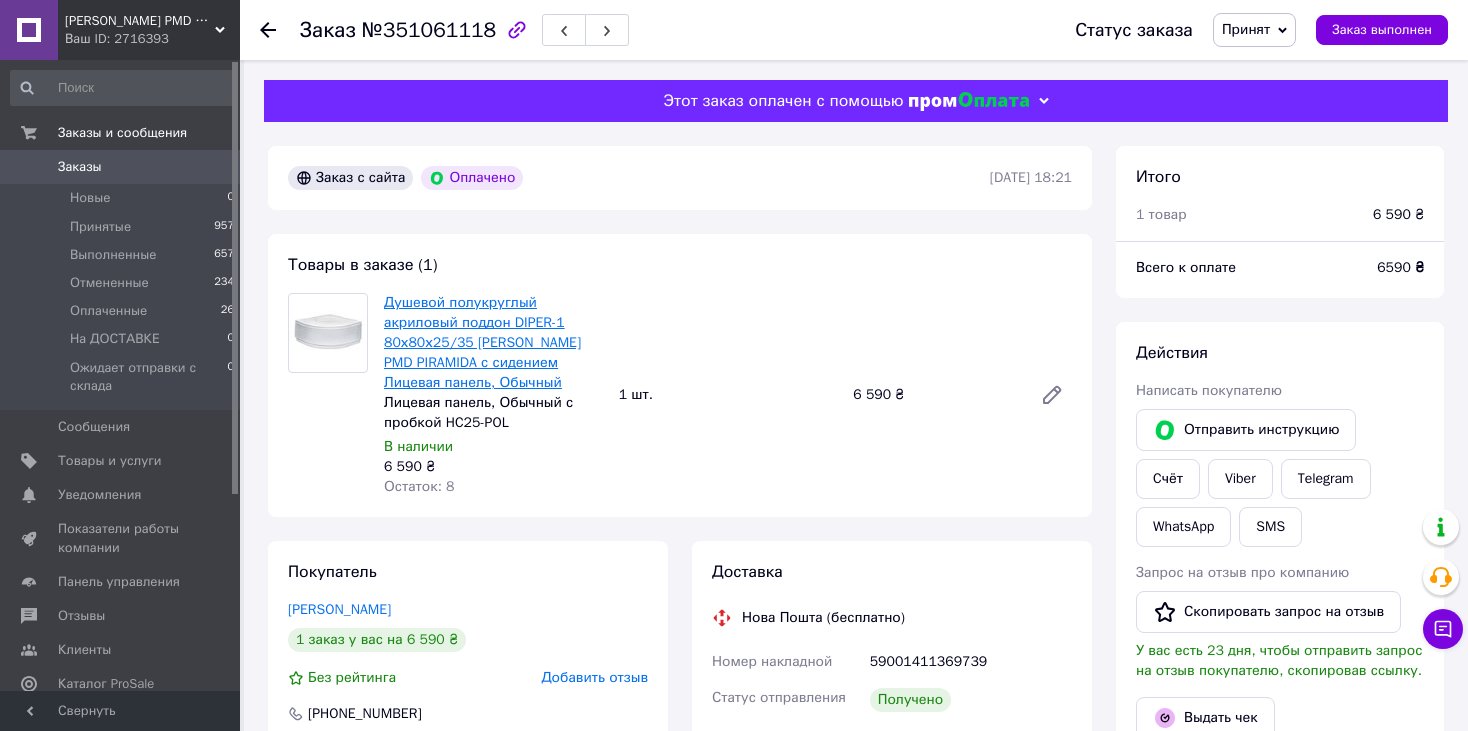 click on "Душевой полукруглый акриловый поддон DIPER-1 80х80х25/35 BESCO PMD PIRAMIDA с сидением Лицевая панель, Обычный" at bounding box center [482, 342] 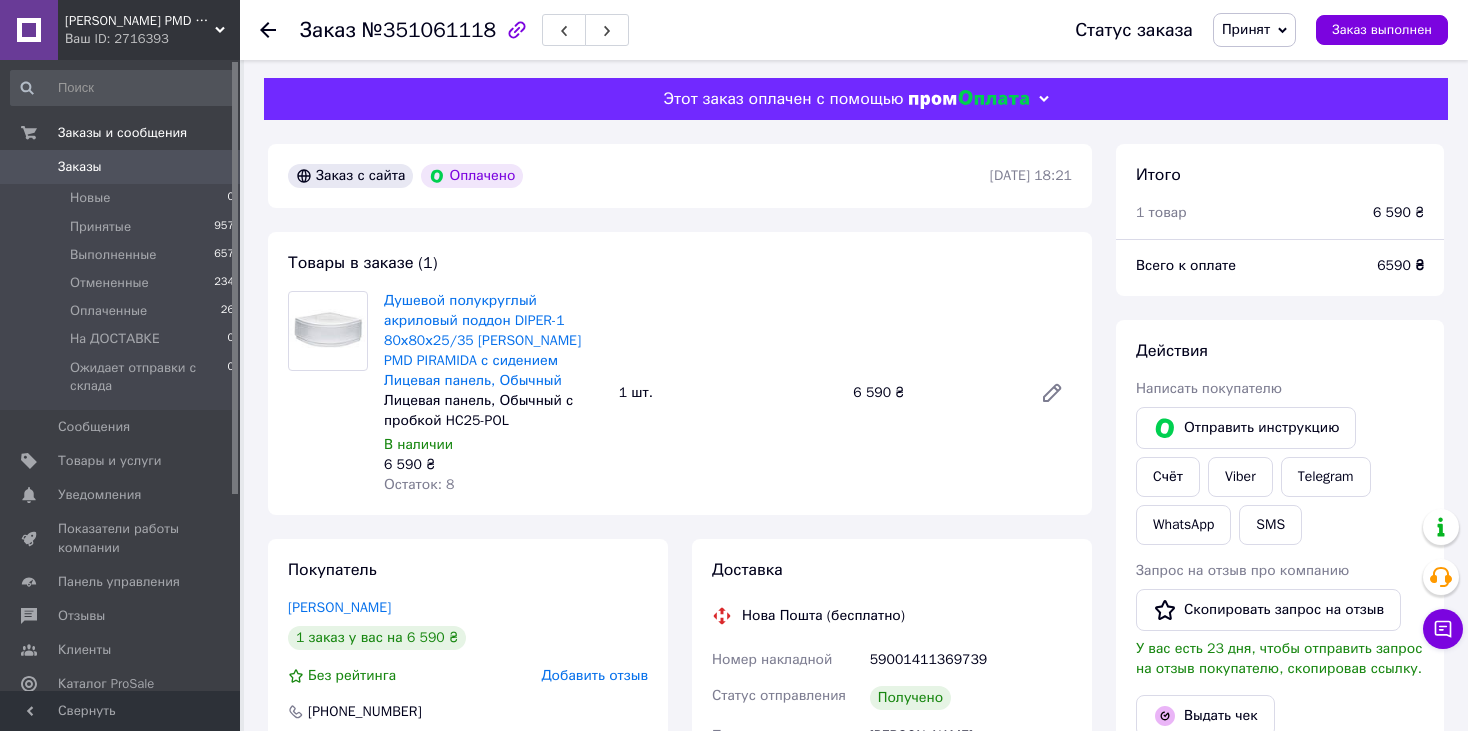 scroll, scrollTop: 0, scrollLeft: 0, axis: both 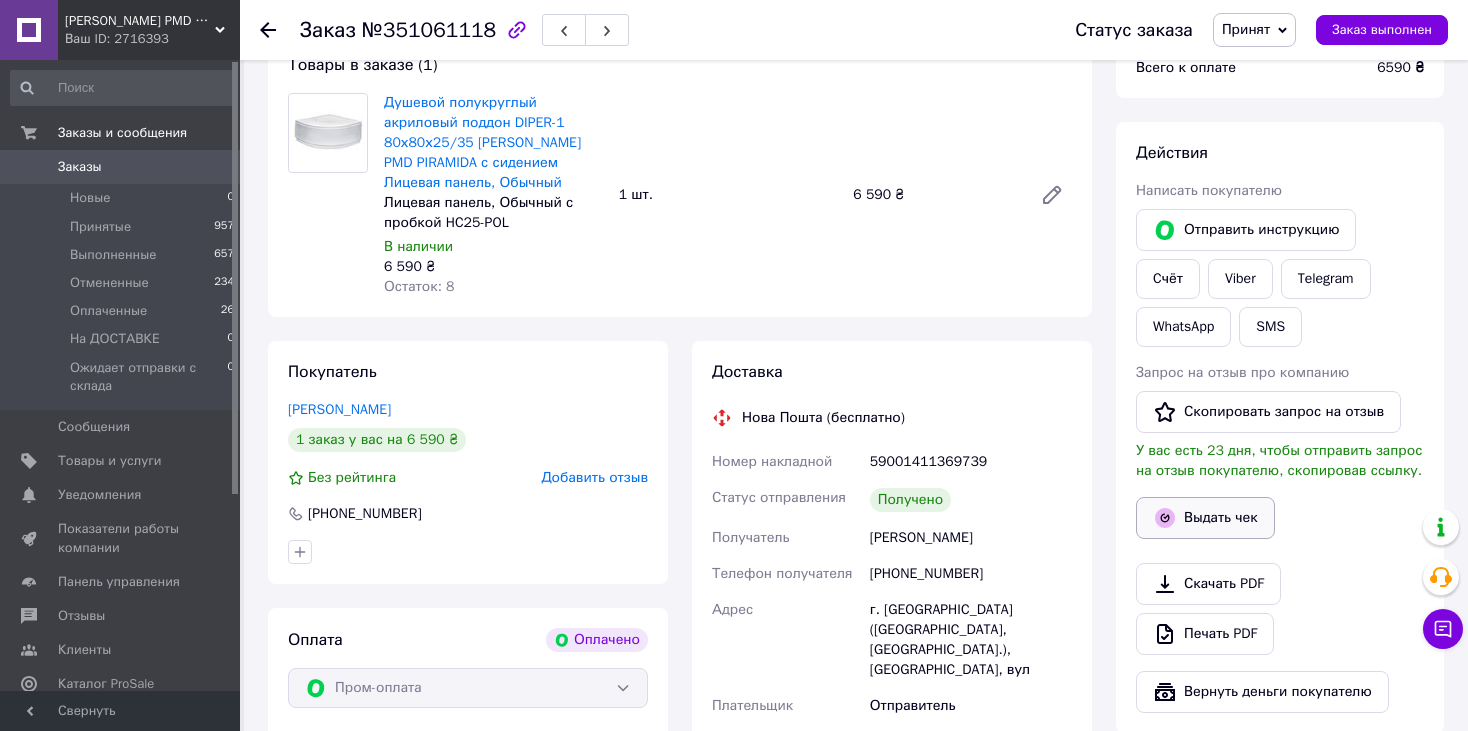 click on "Выдать чек" at bounding box center [1205, 518] 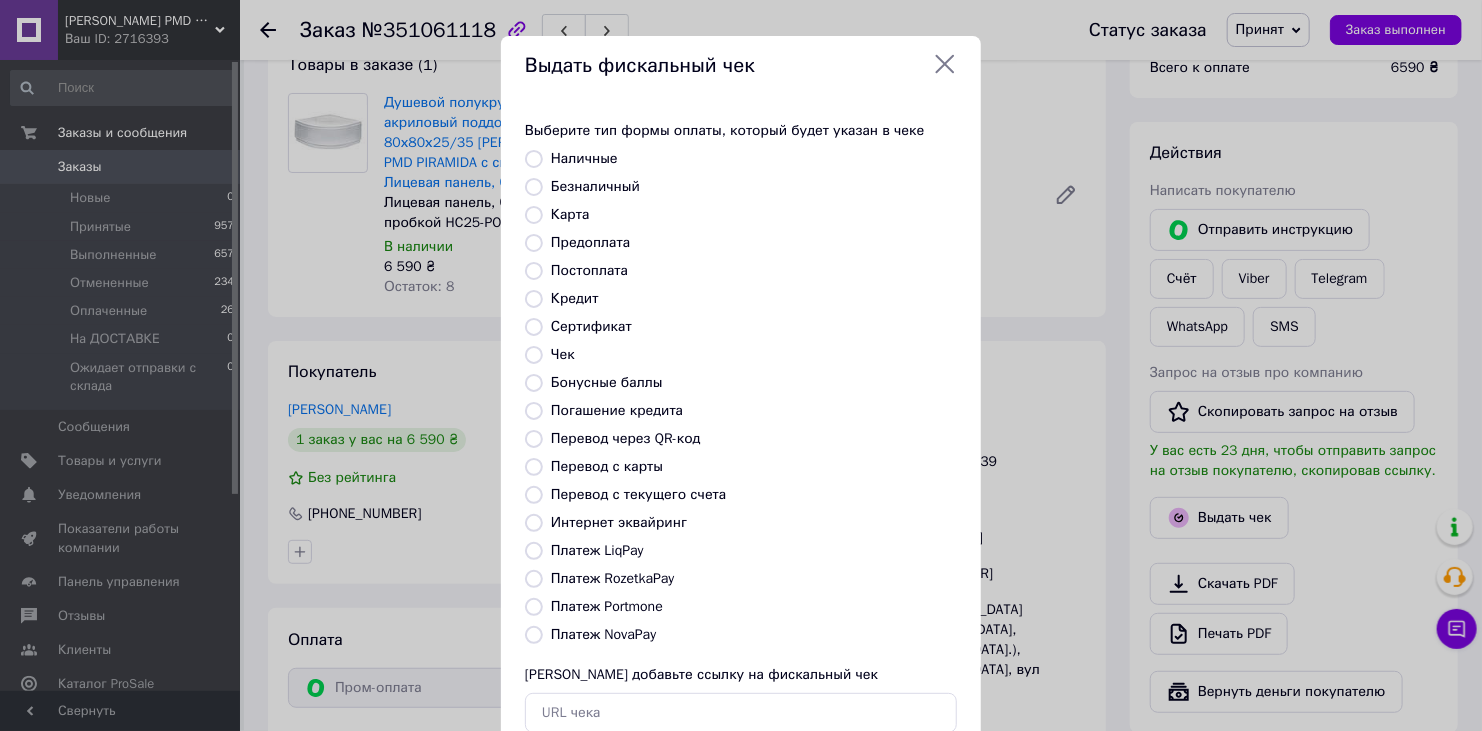 scroll, scrollTop: 100, scrollLeft: 0, axis: vertical 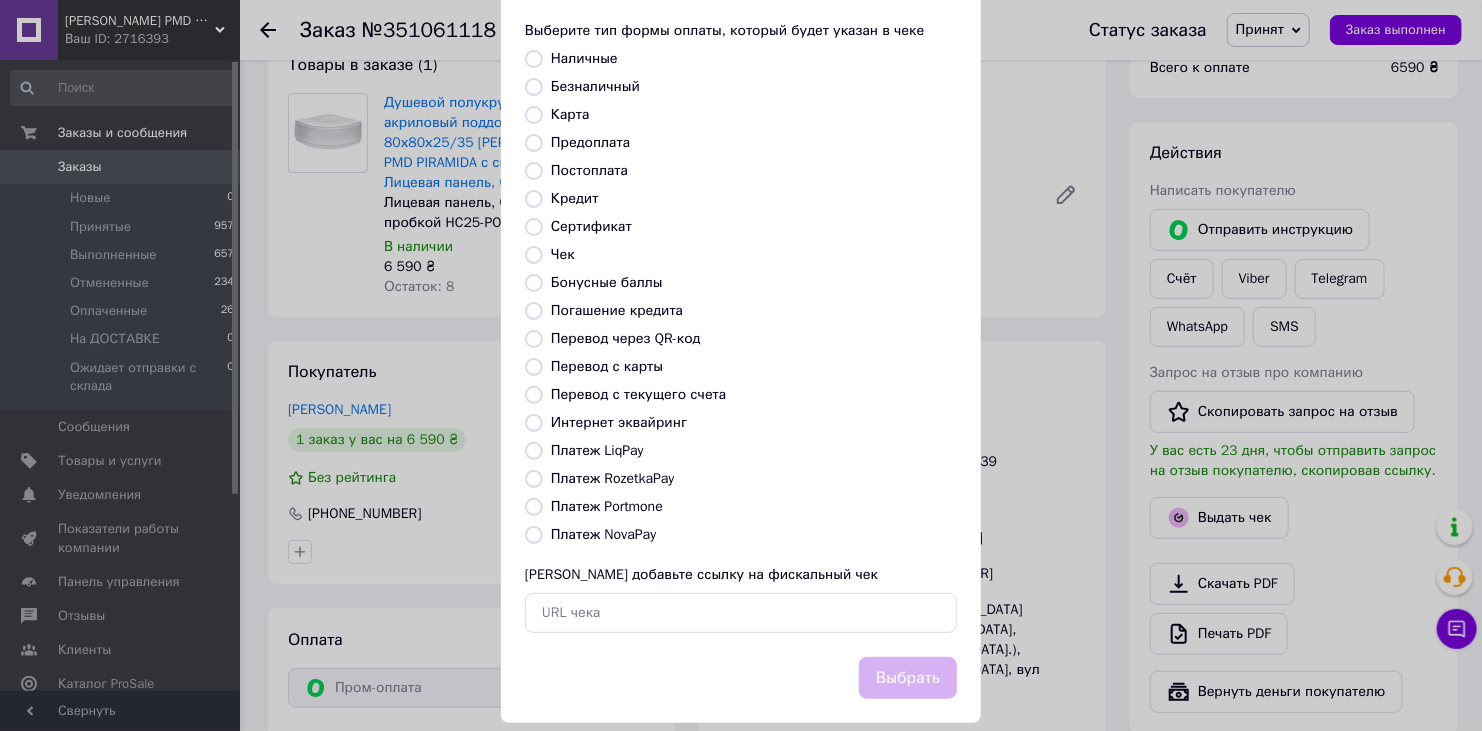 click on "Перевод с текущего счета" at bounding box center (638, 394) 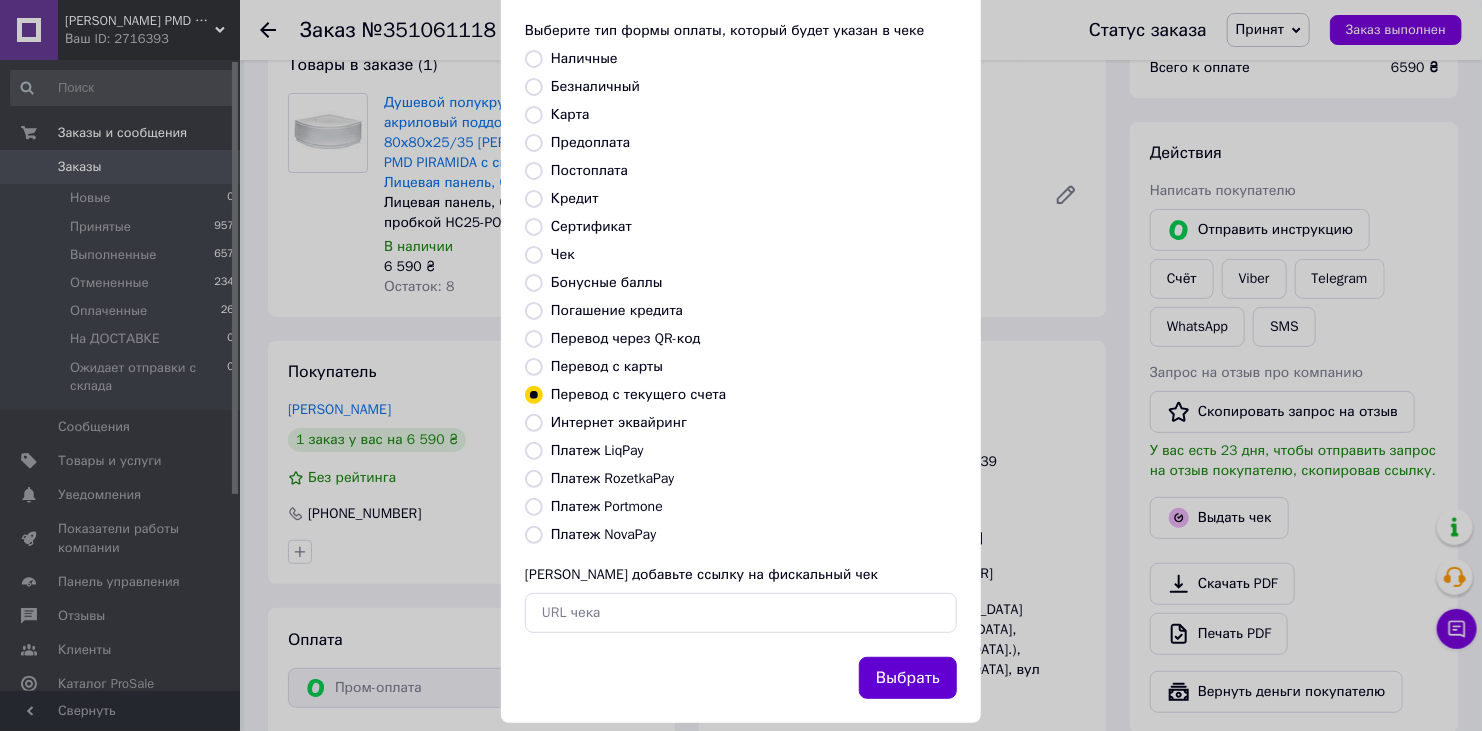 click on "Выбрать" at bounding box center (908, 678) 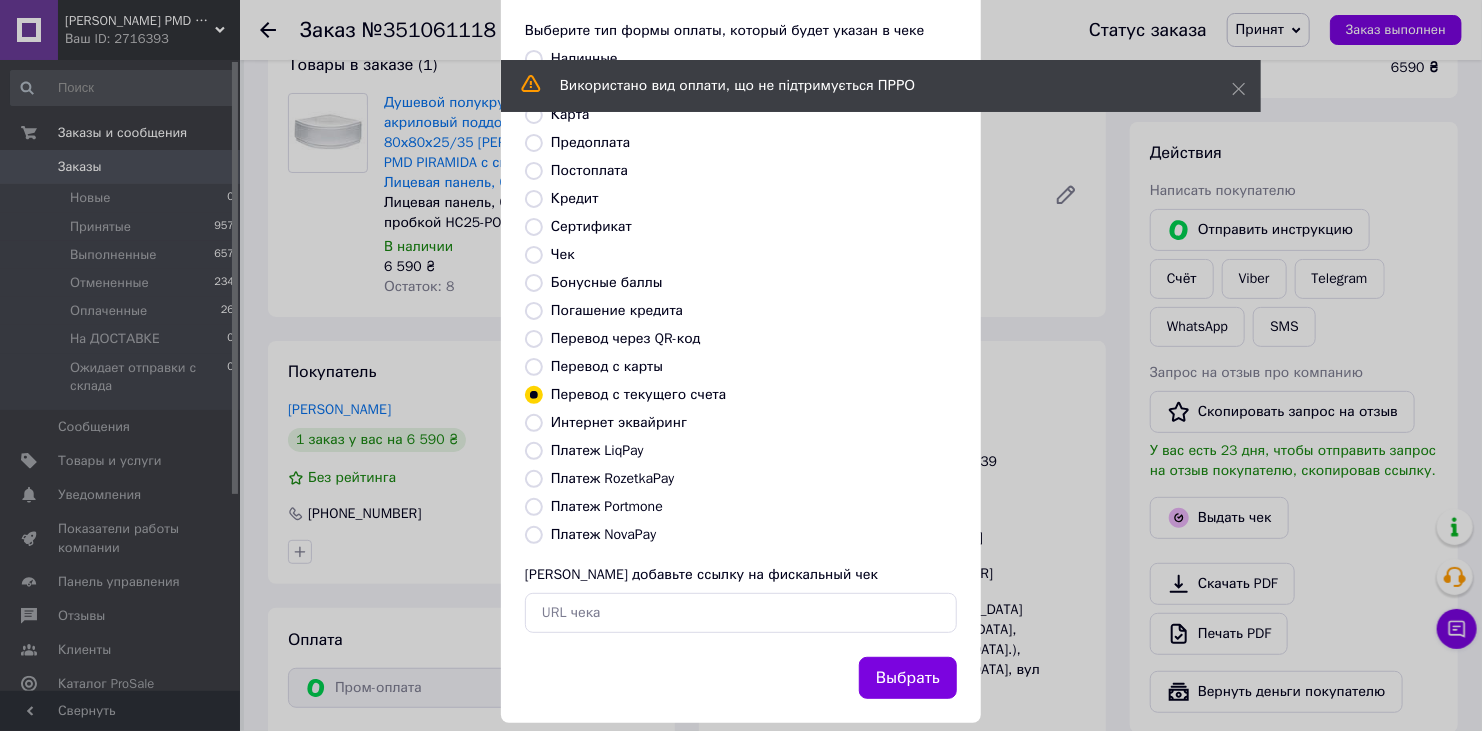 click on "Выберите тип формы оплаты, который будет указан в чеке Наличные Безналичный Карта Предоплата Постоплата Кредит Сертификат Чек Бонусные баллы Погашение кредита Перевод через QR-код Перевод с карты Перевод с текущего счета Интернет эквайринг Платеж LiqPay Платеж RozetkaPay Платеж Portmone Платеж NovaPay Или добавьте ссылку на фискальный чек" at bounding box center (741, 327) 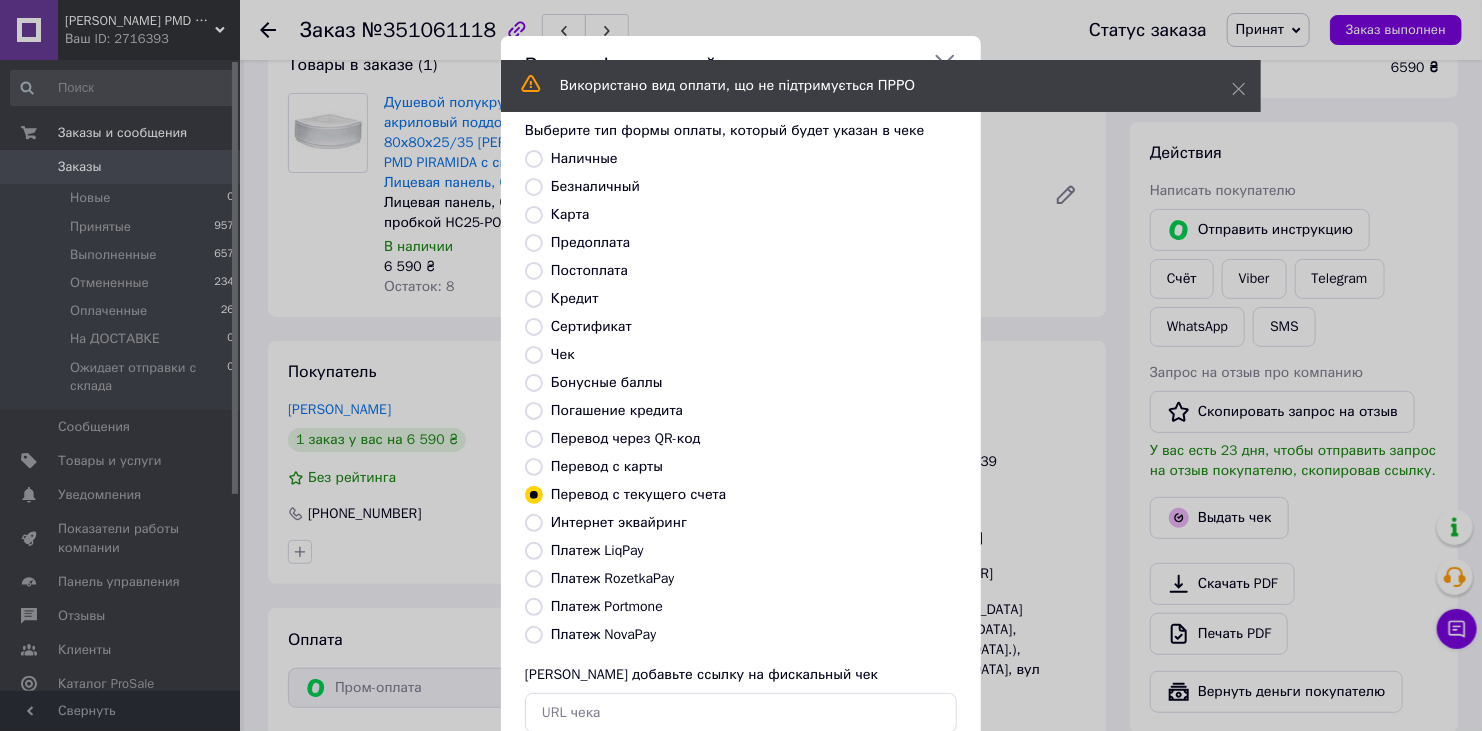 click on "Безналичный" at bounding box center [595, 186] 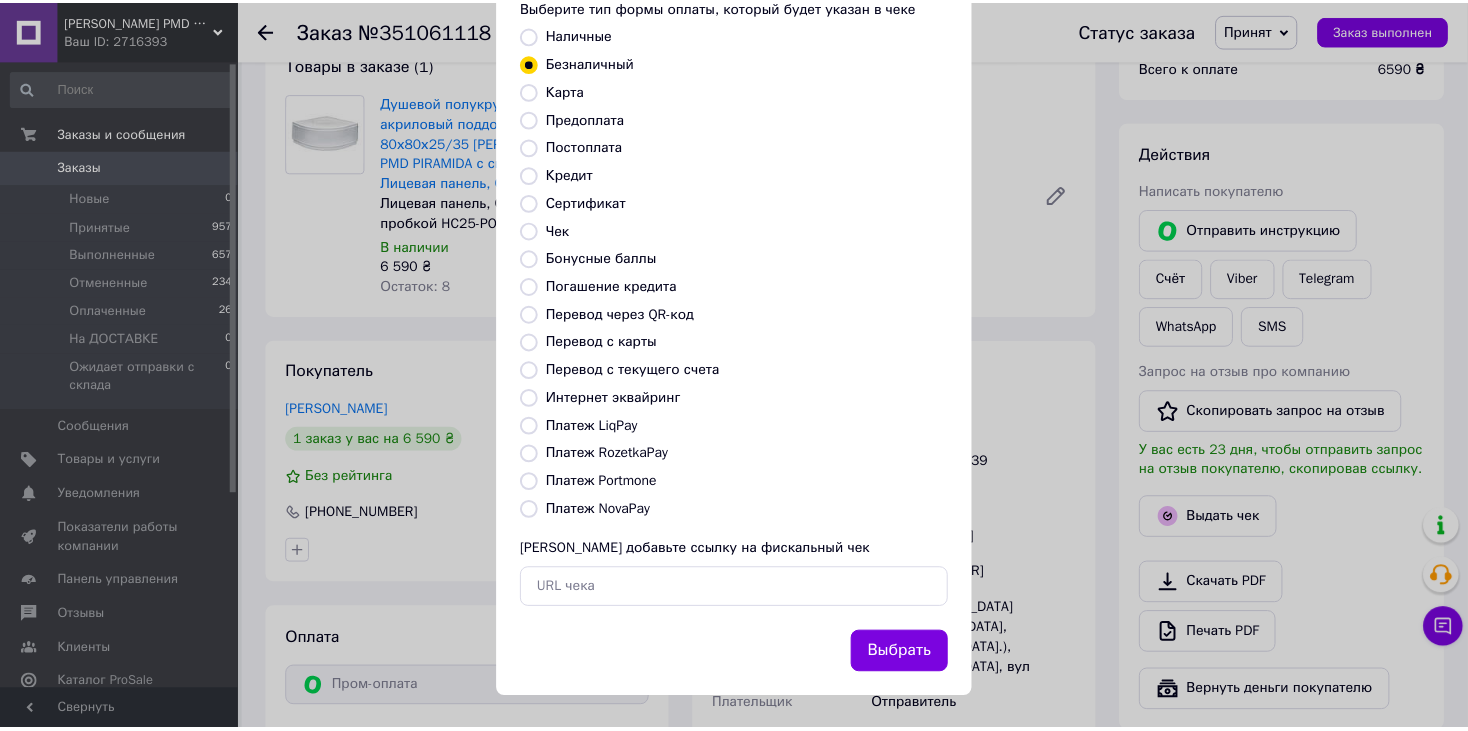 scroll, scrollTop: 127, scrollLeft: 0, axis: vertical 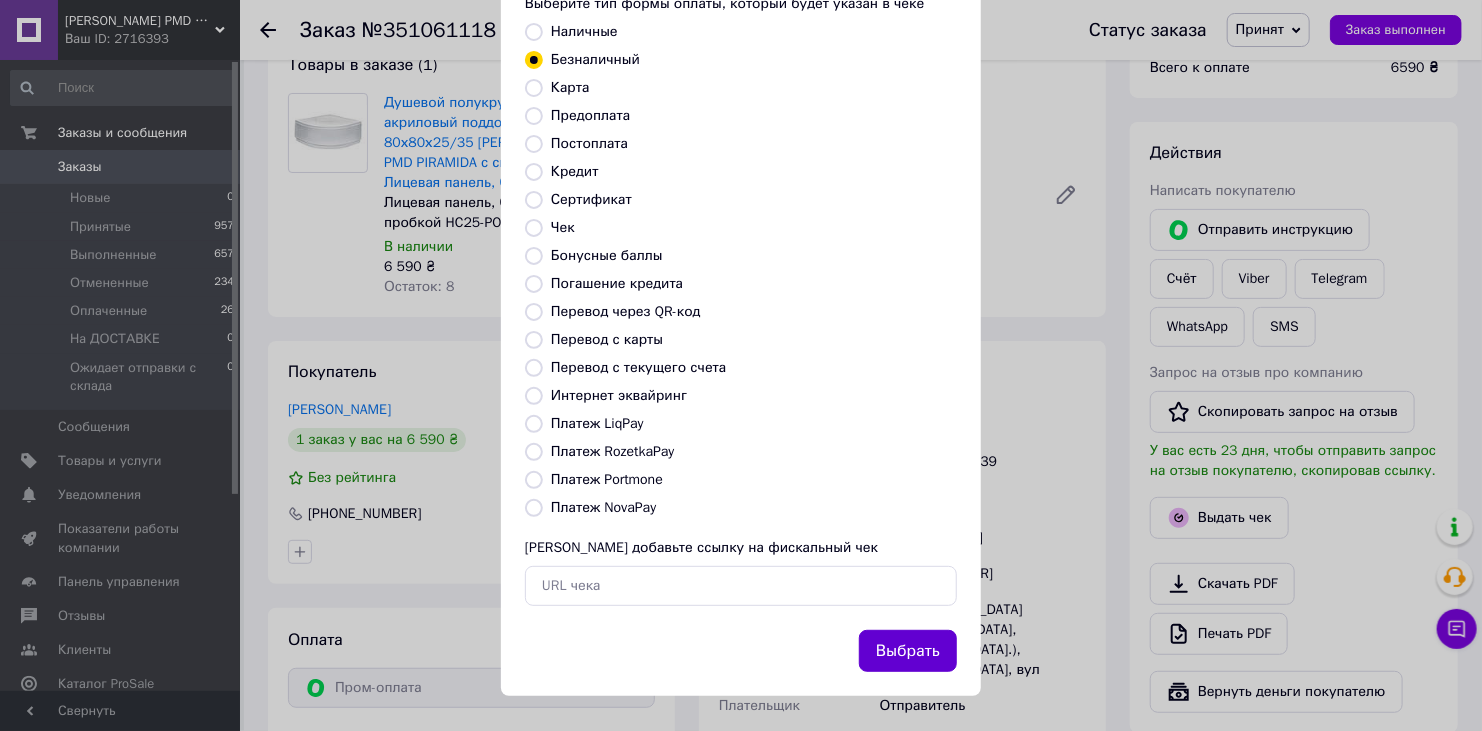 click on "Выбрать" at bounding box center [908, 651] 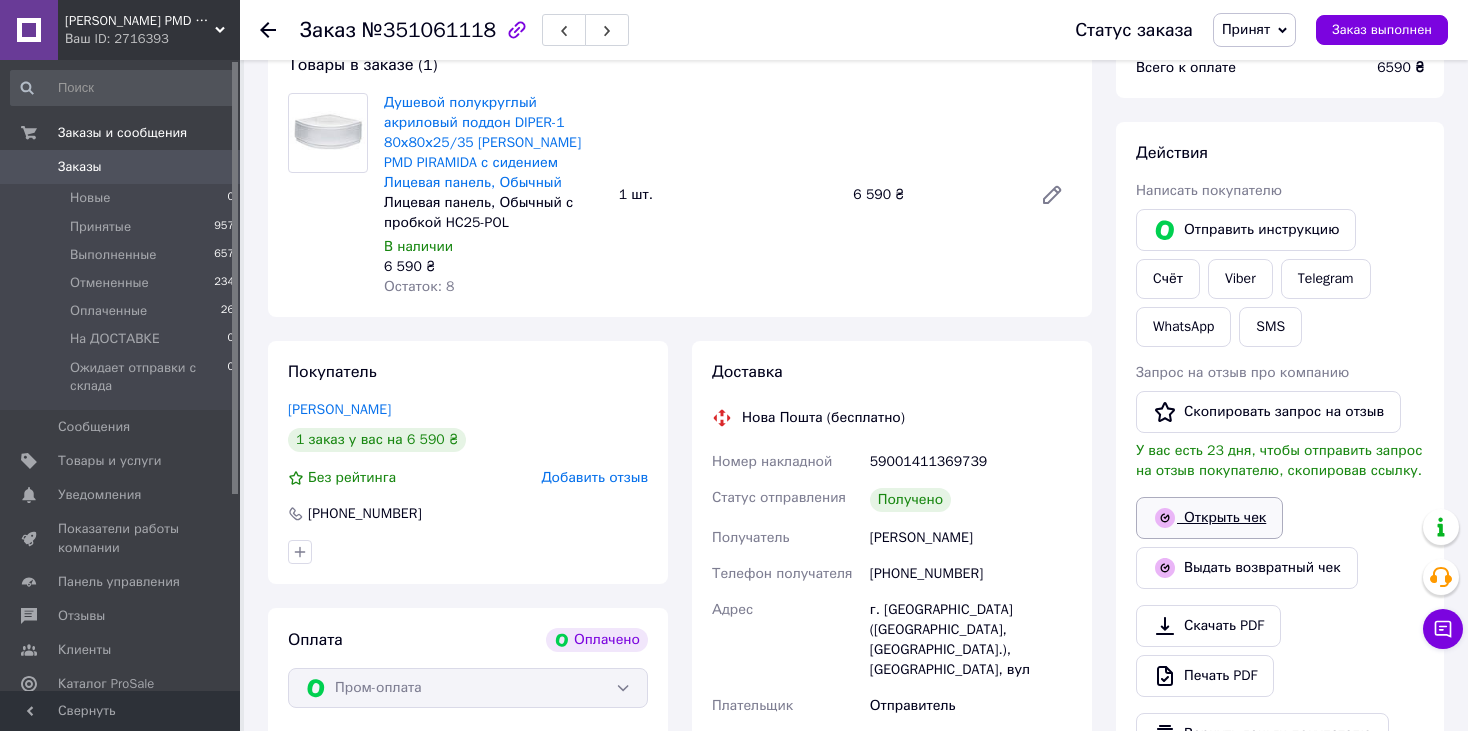 click on "Открыть чек" at bounding box center (1209, 518) 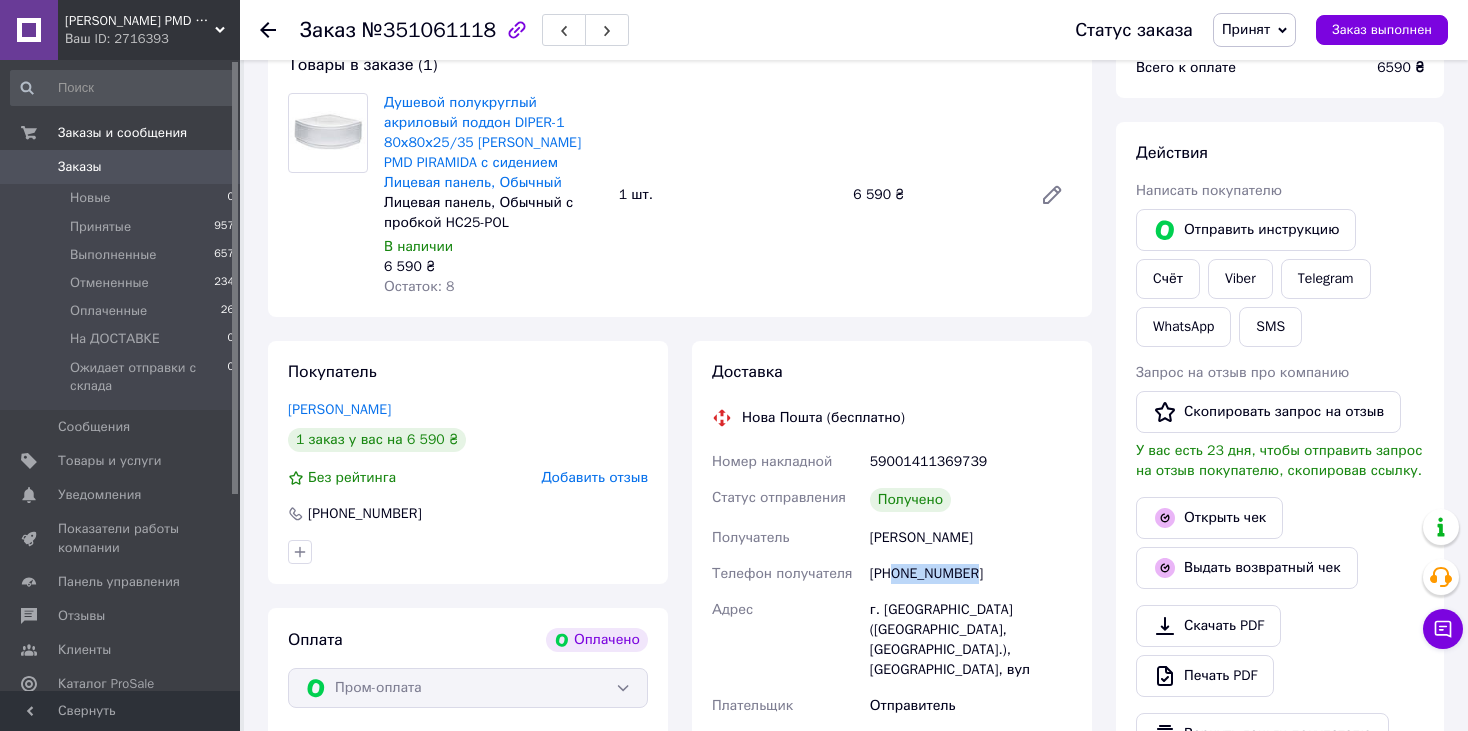 drag, startPoint x: 895, startPoint y: 572, endPoint x: 983, endPoint y: 572, distance: 88 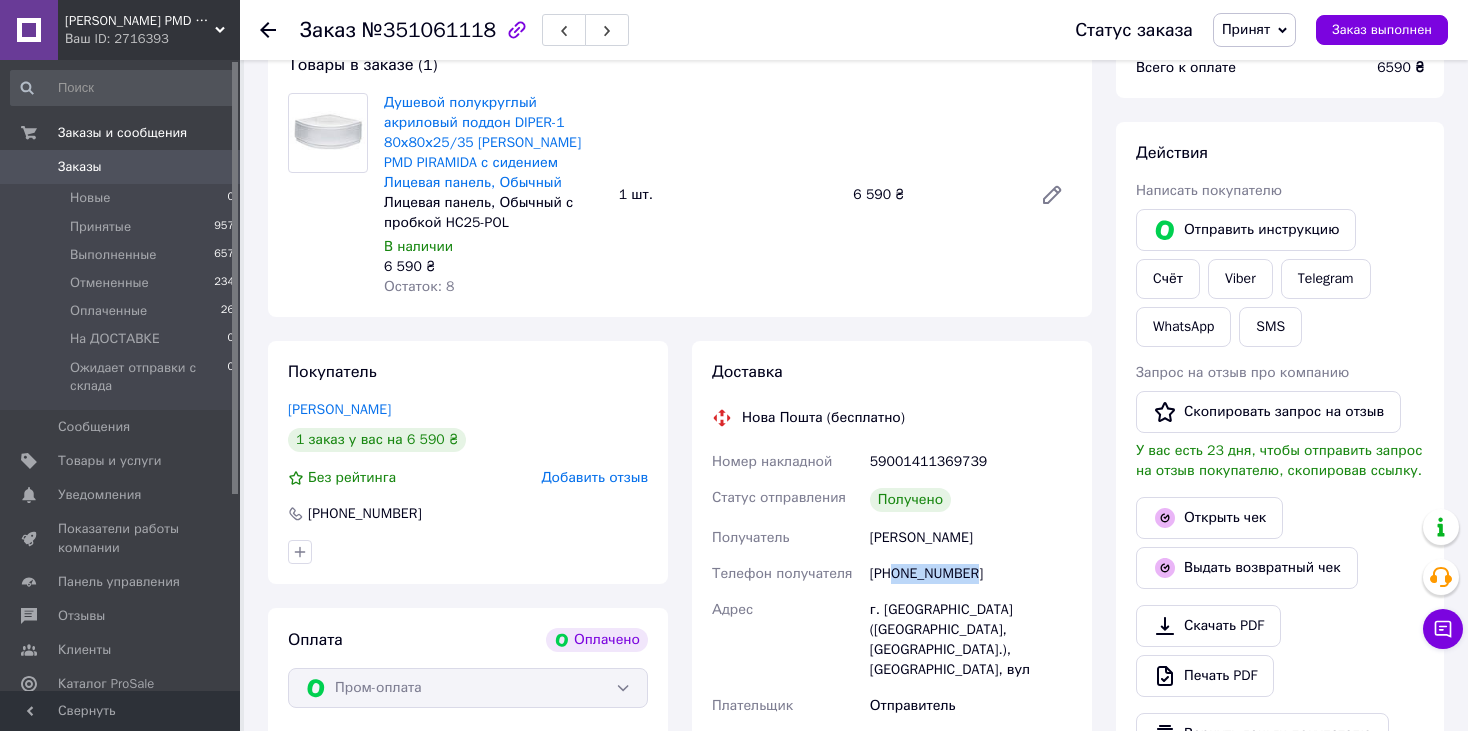 copy on "0959057050" 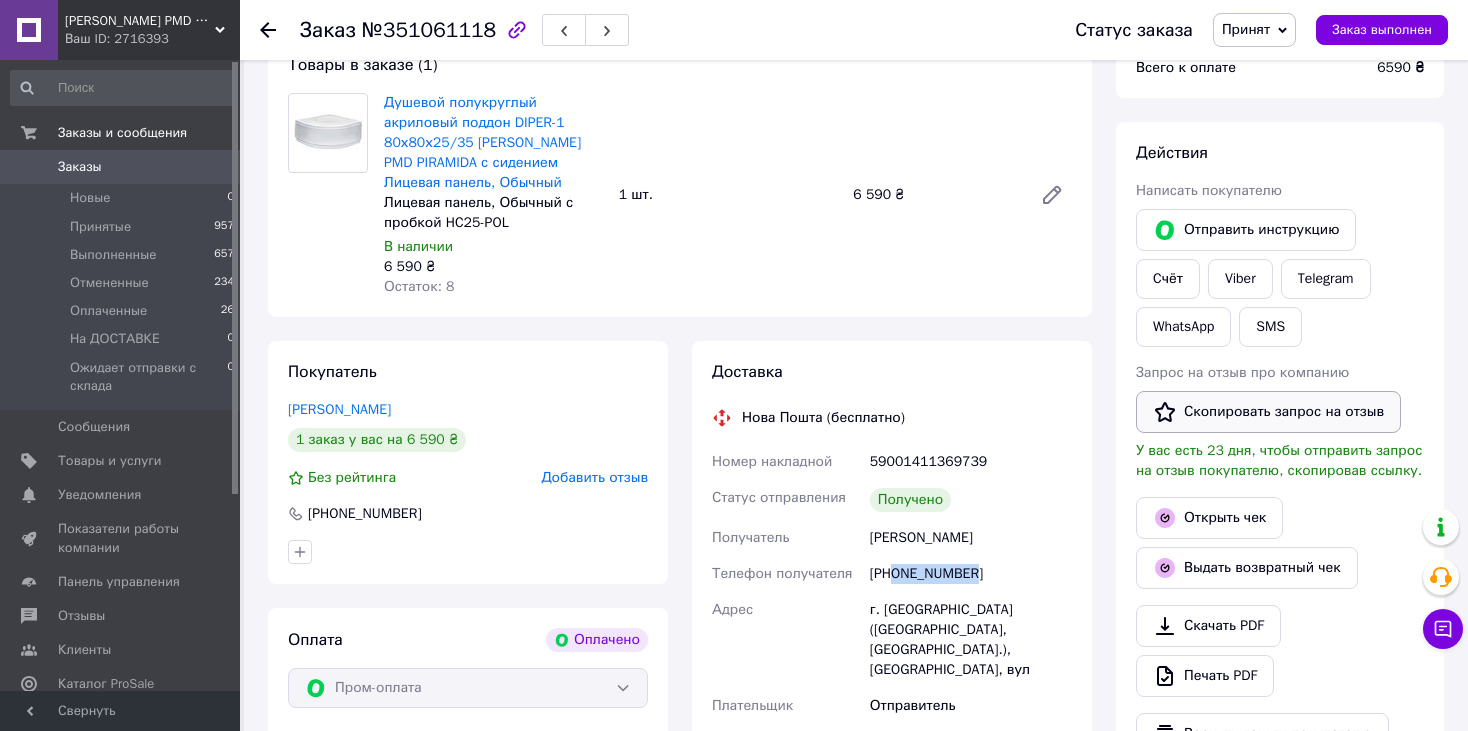 click on "Скопировать запрос на отзыв" at bounding box center (1268, 412) 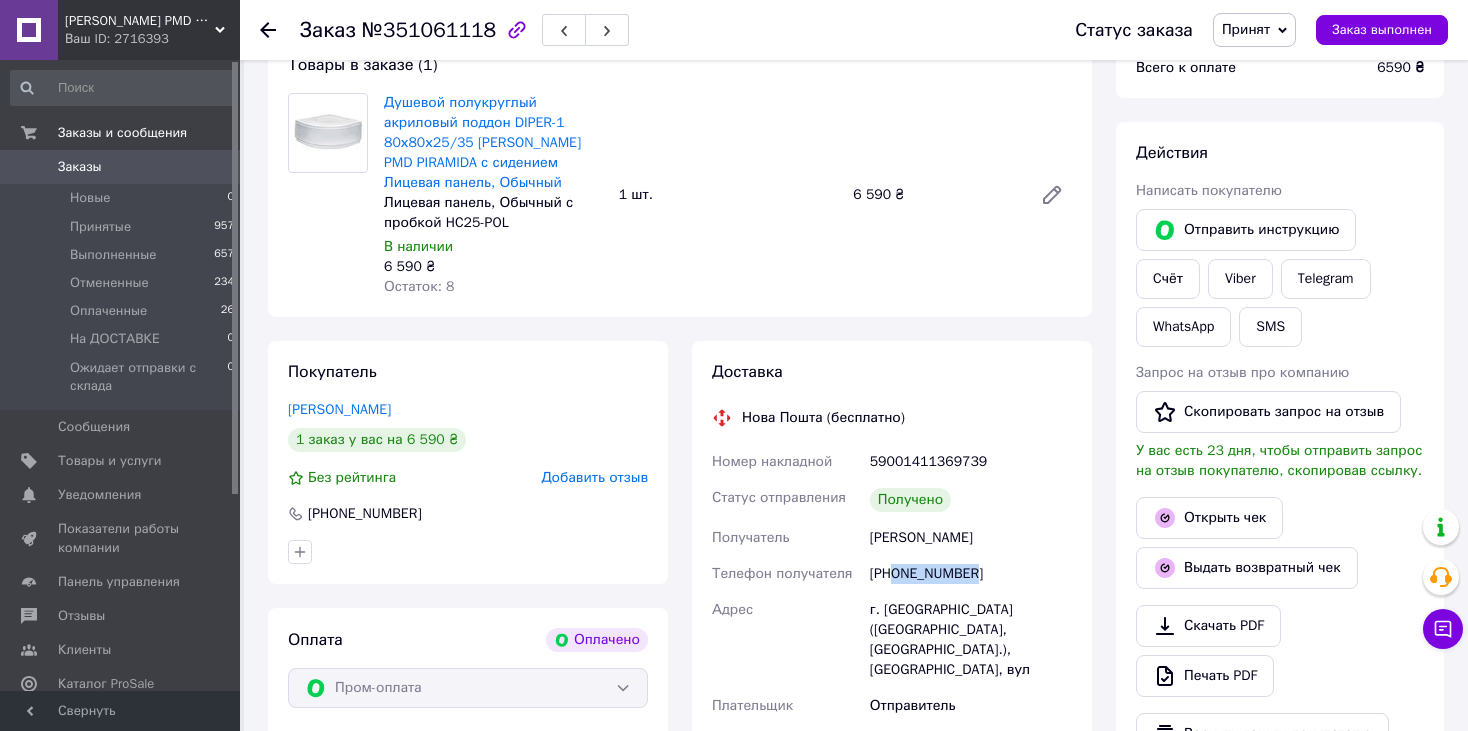 copy on "0959057050" 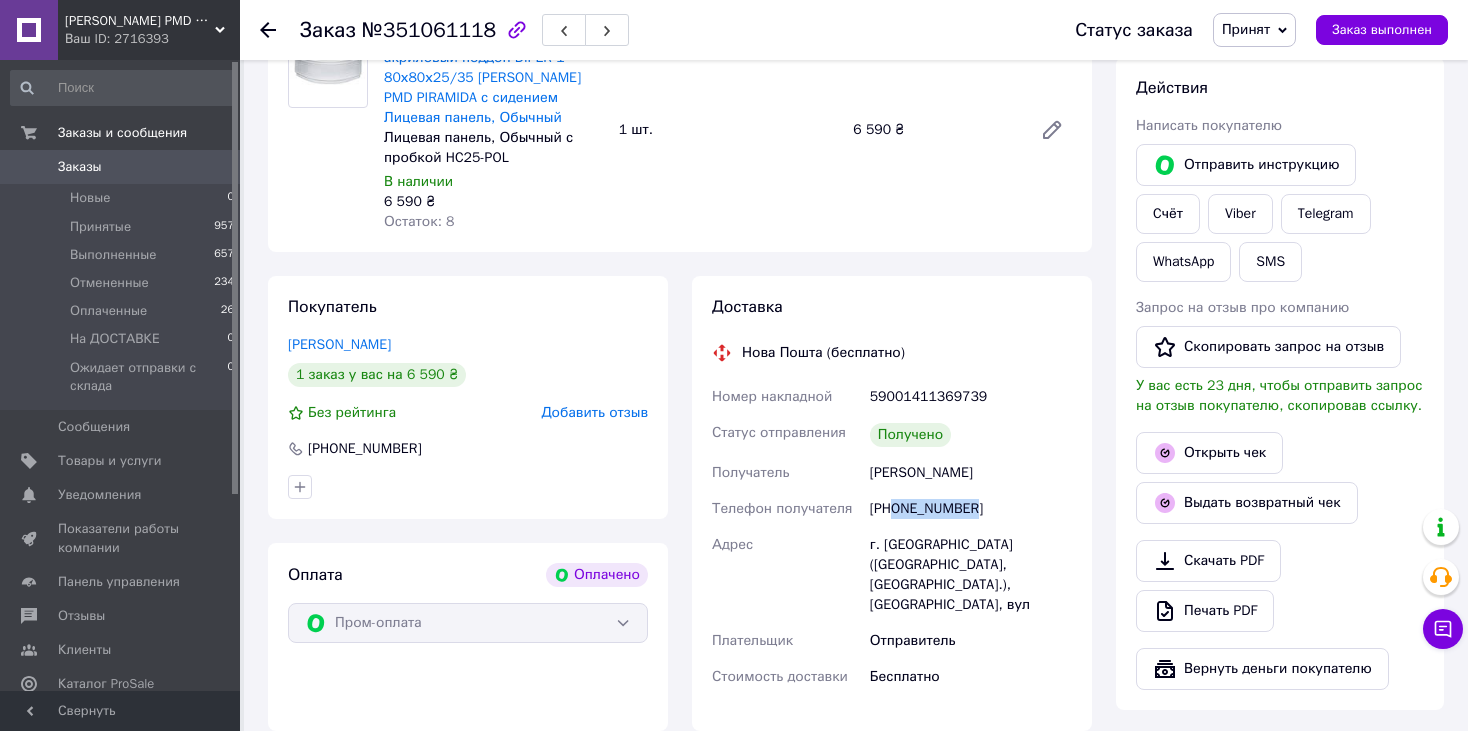 scroll, scrollTop: 300, scrollLeft: 0, axis: vertical 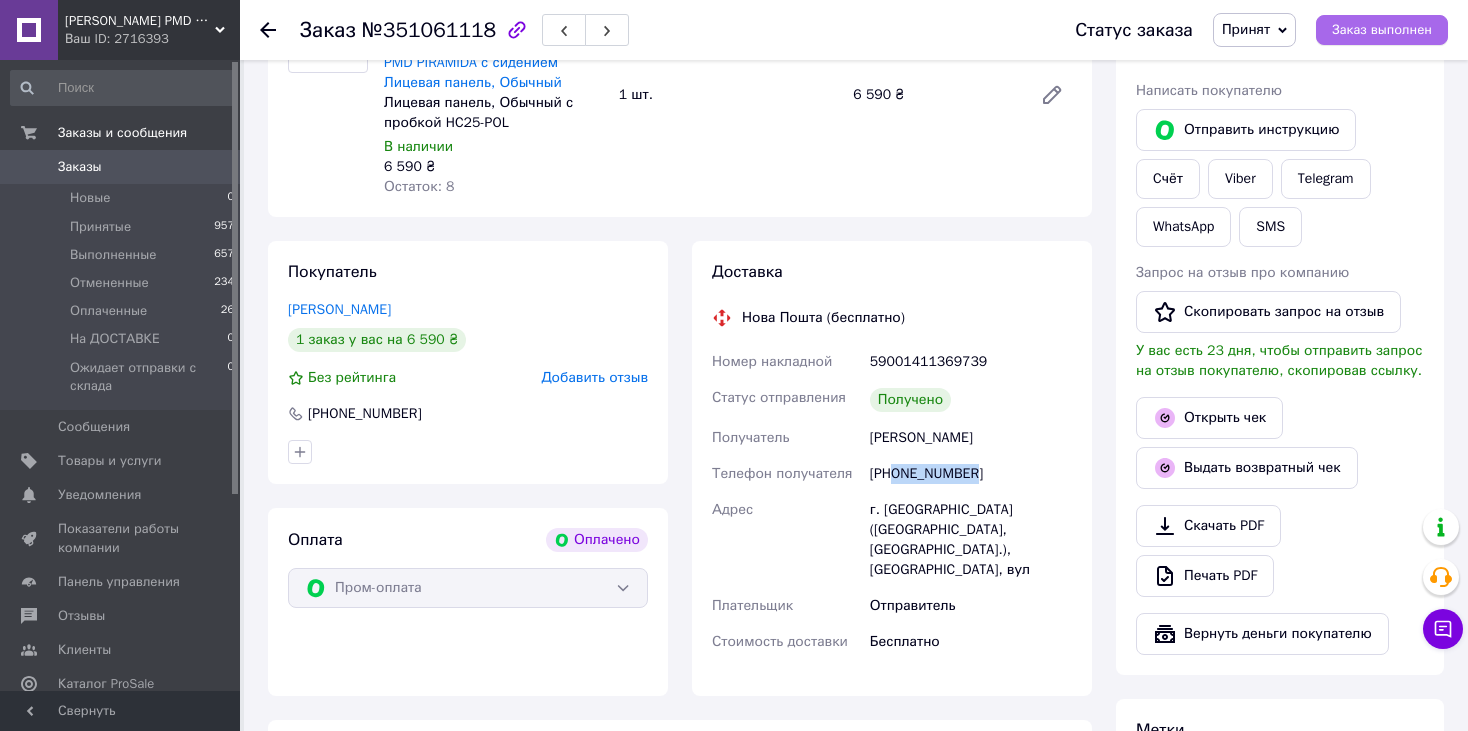 click on "Заказ выполнен" at bounding box center (1382, 30) 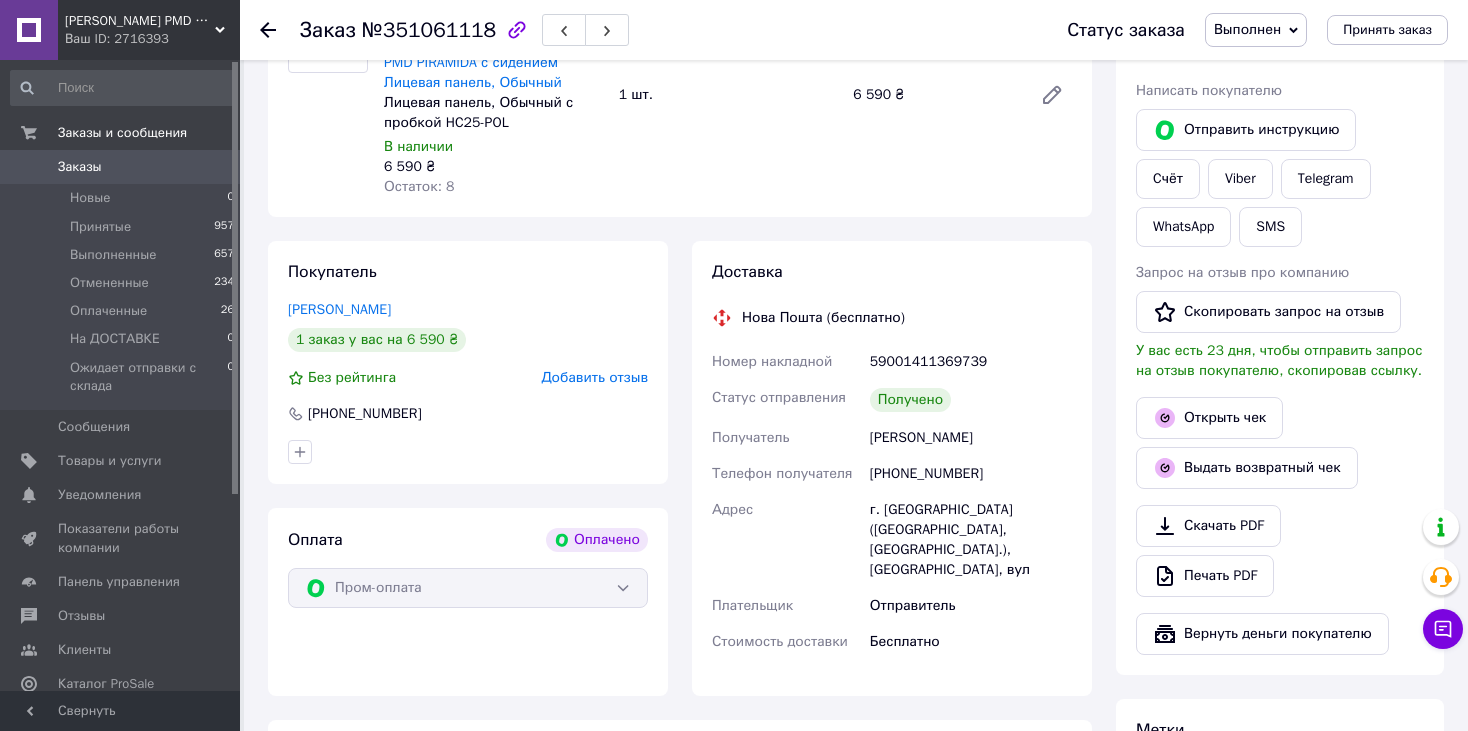 click 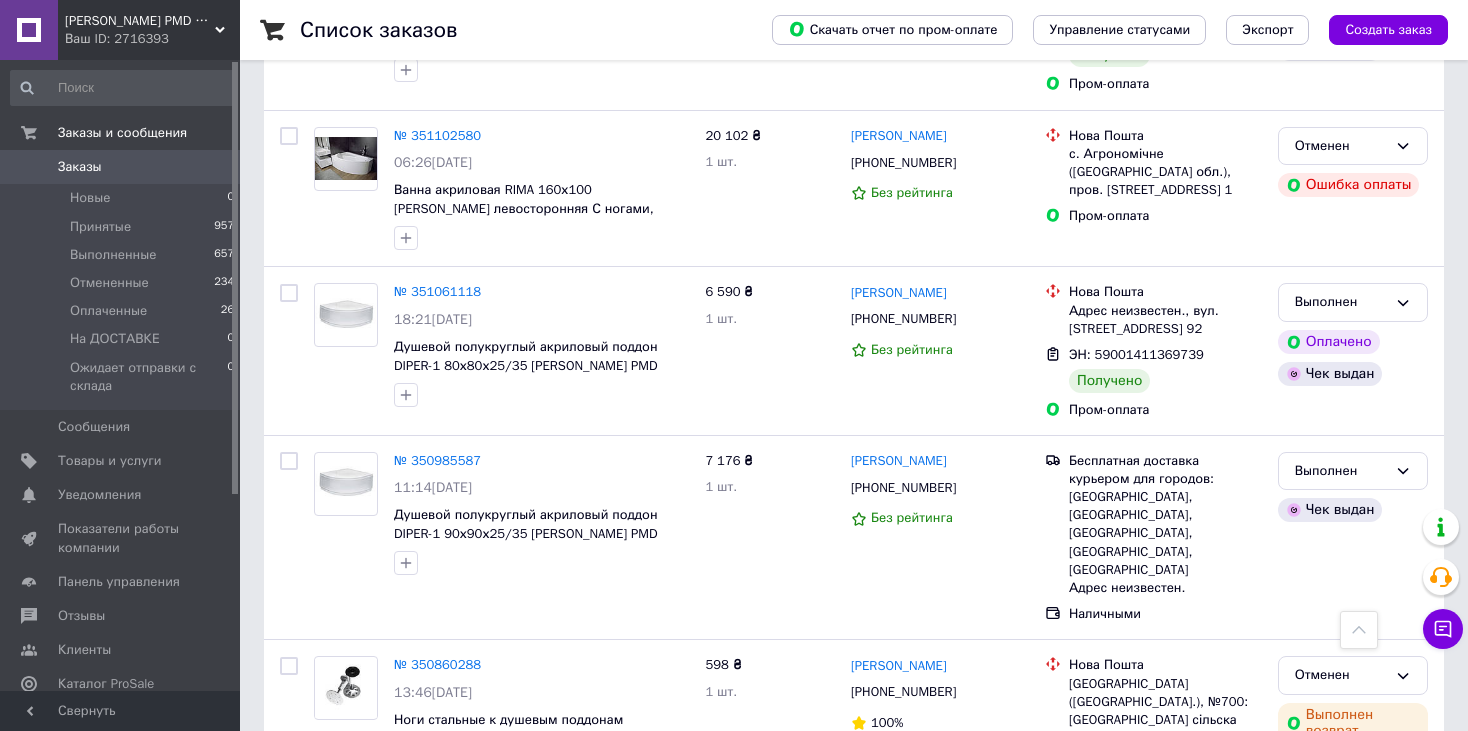scroll, scrollTop: 800, scrollLeft: 0, axis: vertical 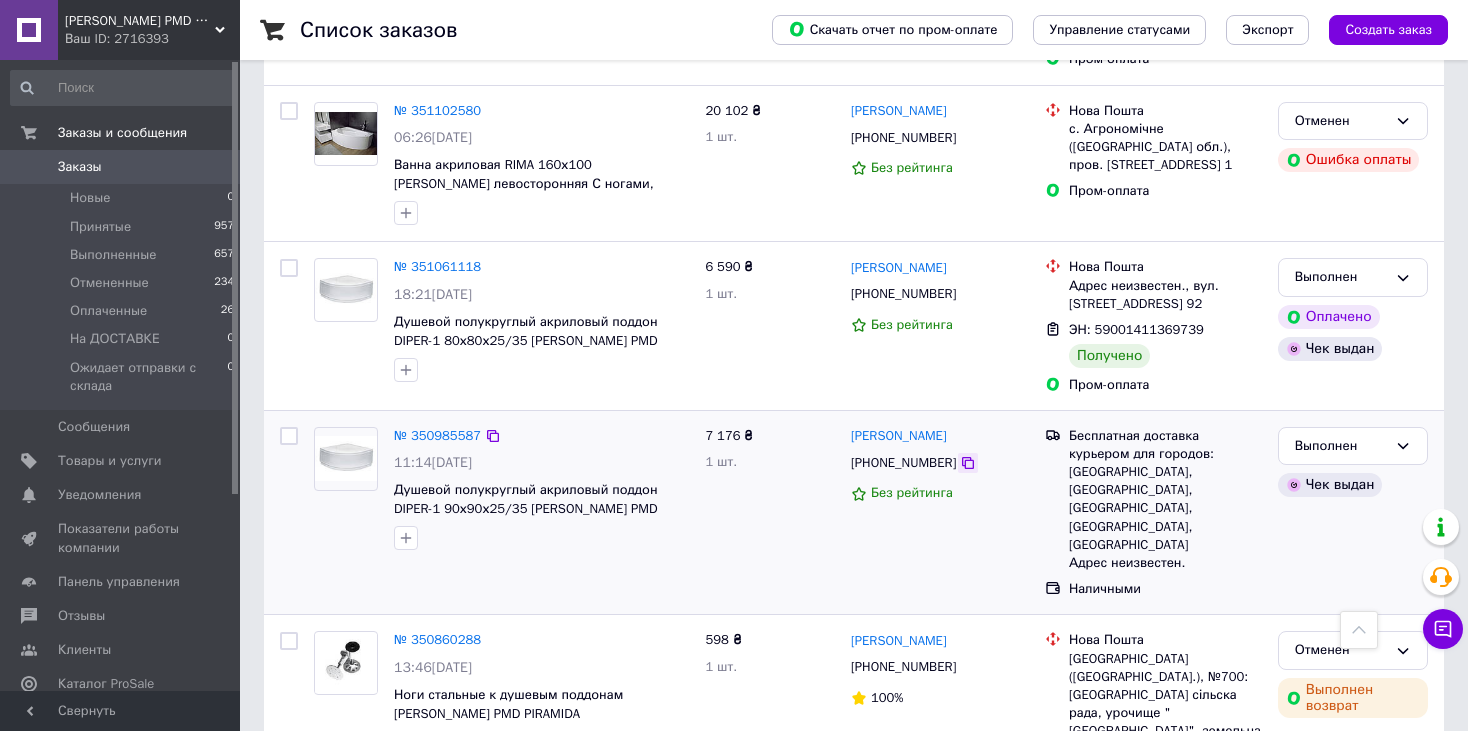 click 